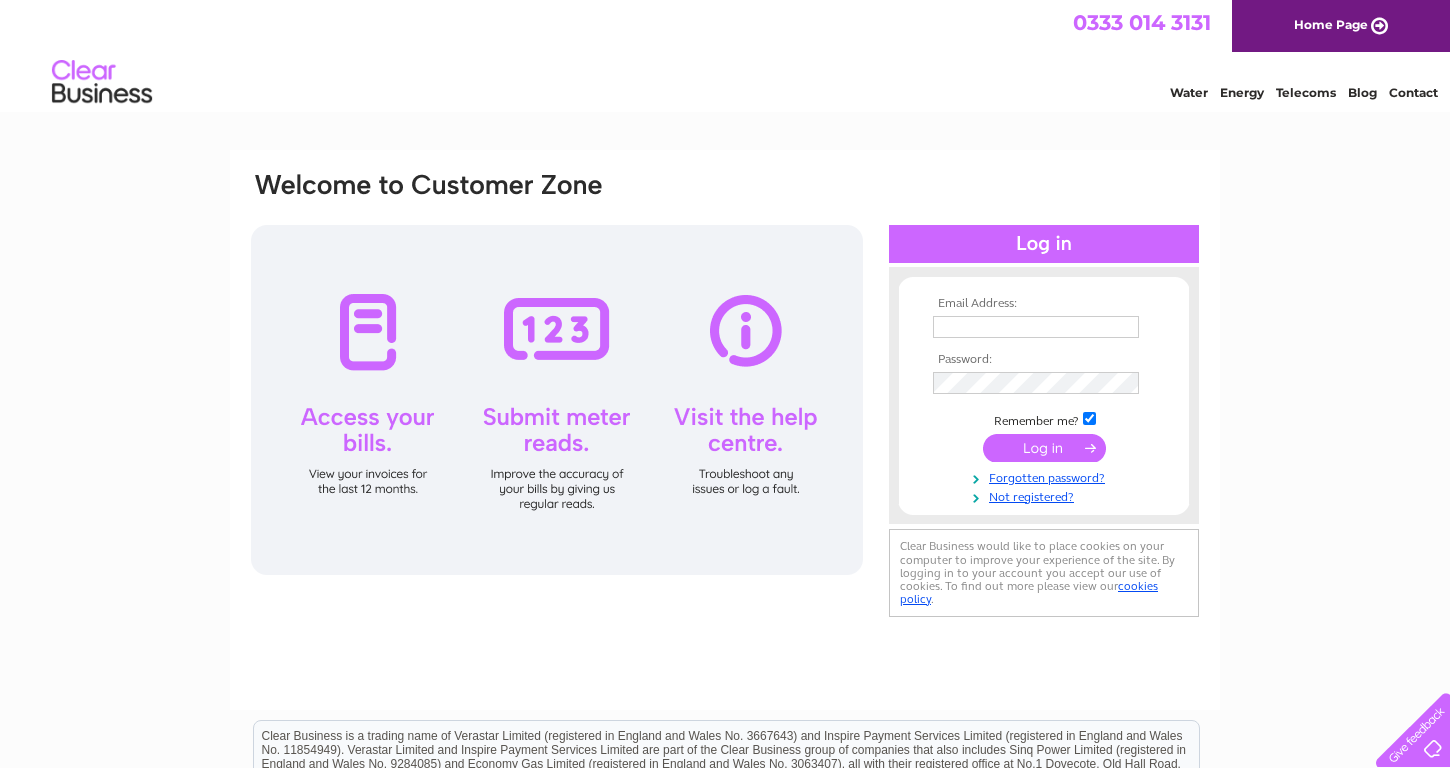 scroll, scrollTop: 0, scrollLeft: 0, axis: both 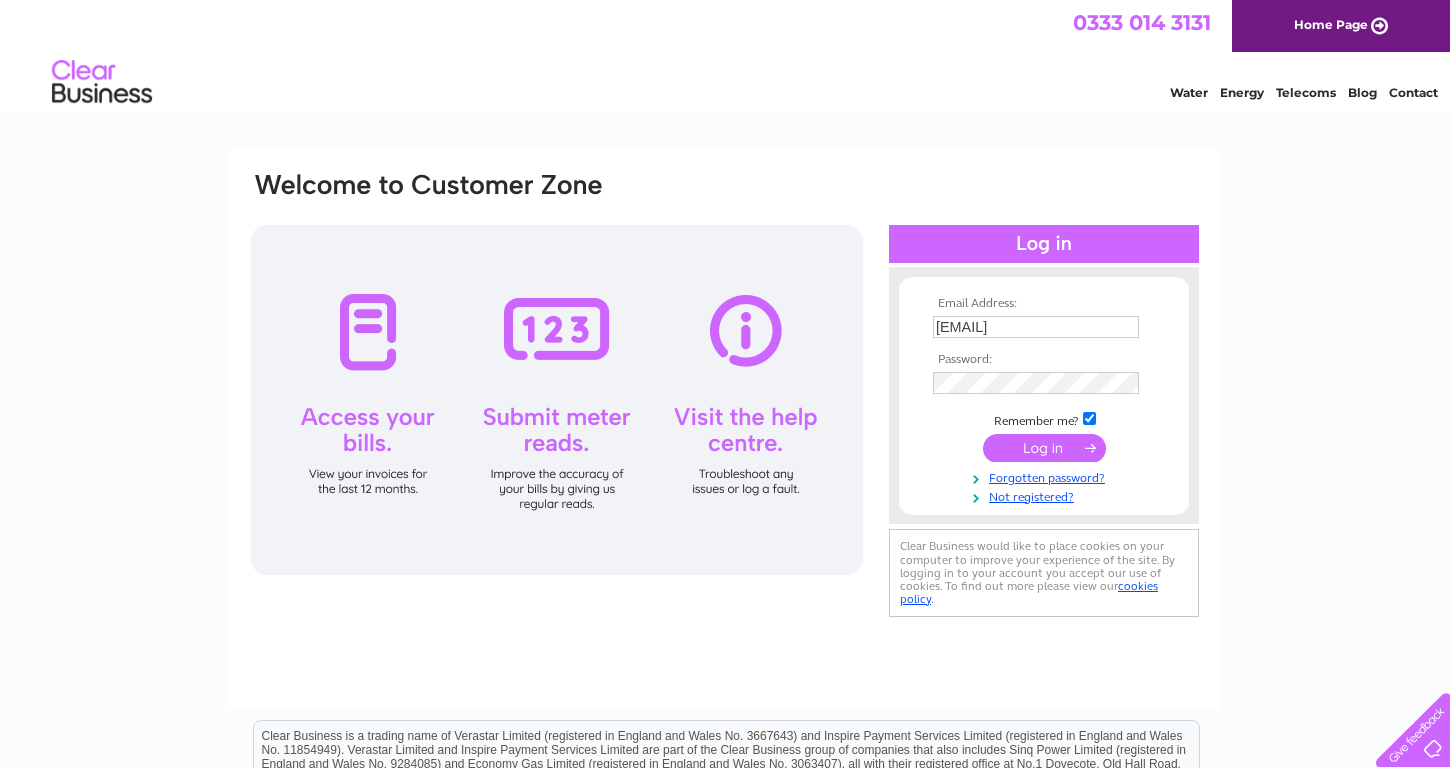 click at bounding box center [1044, 448] 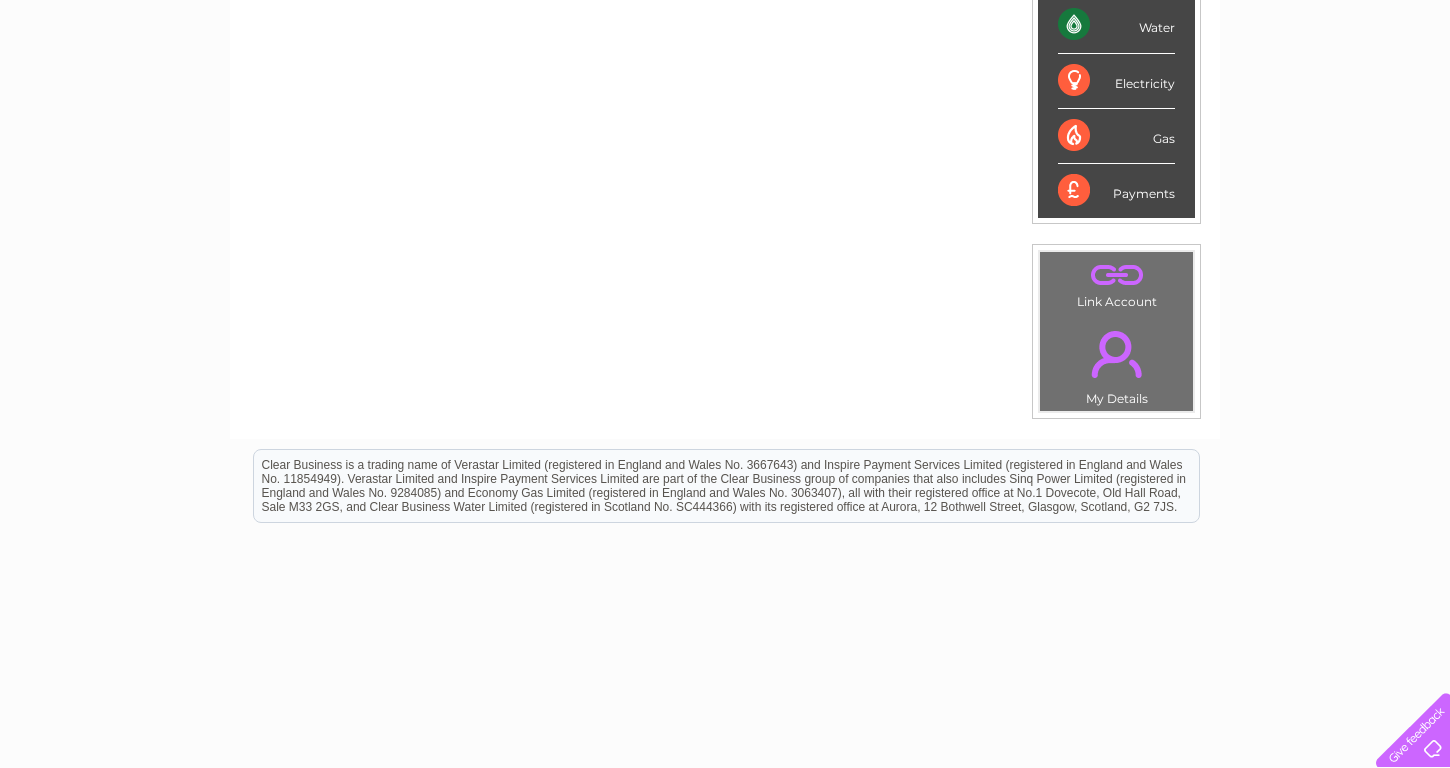 scroll, scrollTop: 29, scrollLeft: 0, axis: vertical 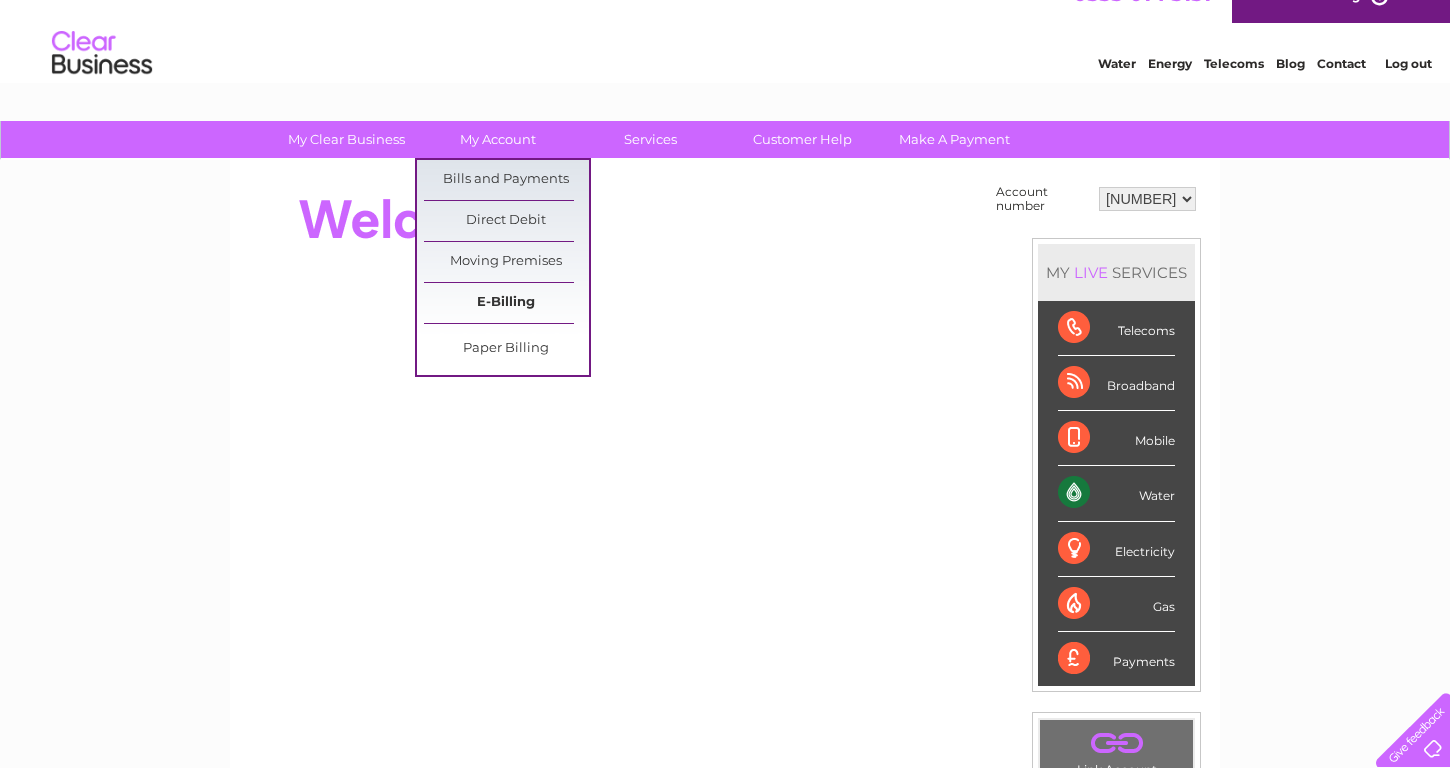 click on "E-Billing" at bounding box center [506, 303] 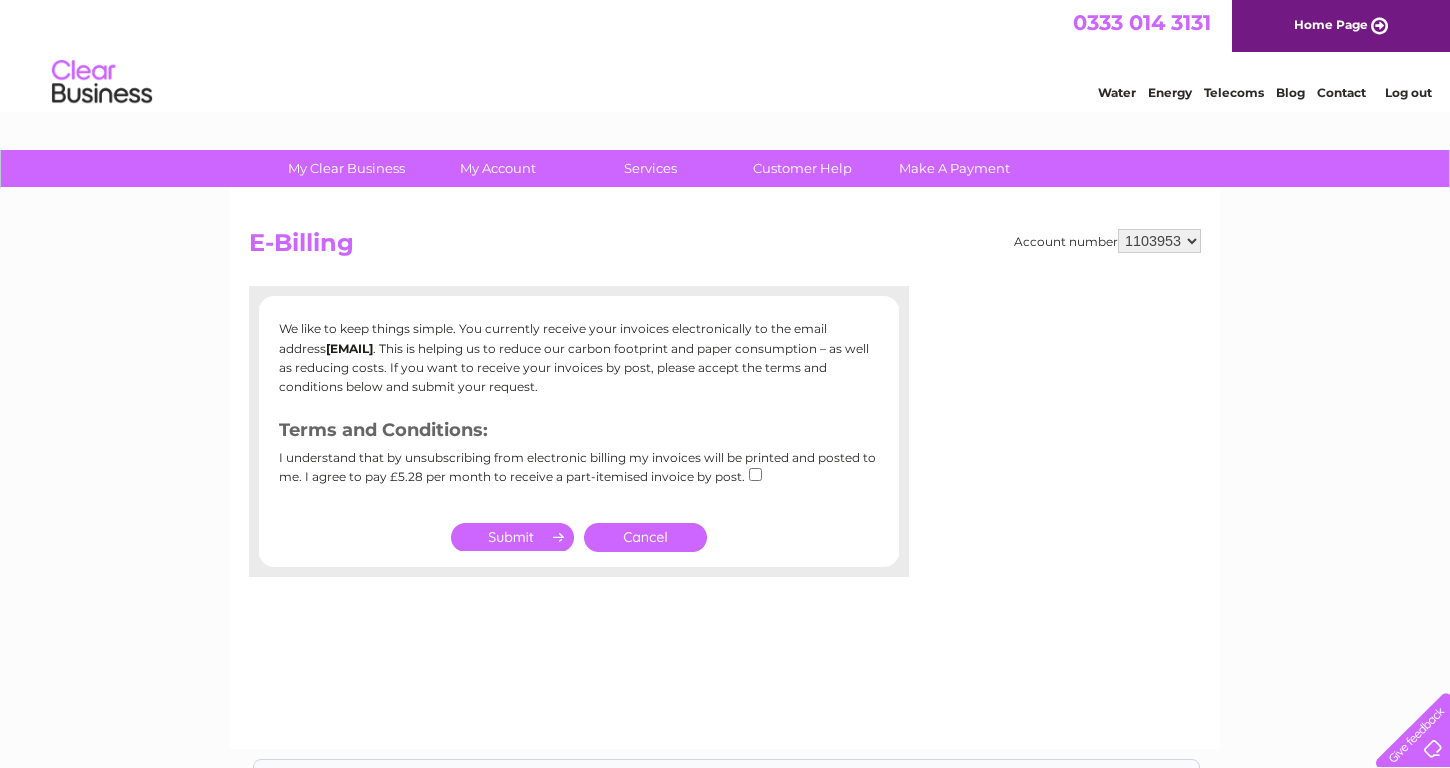 scroll, scrollTop: 0, scrollLeft: 0, axis: both 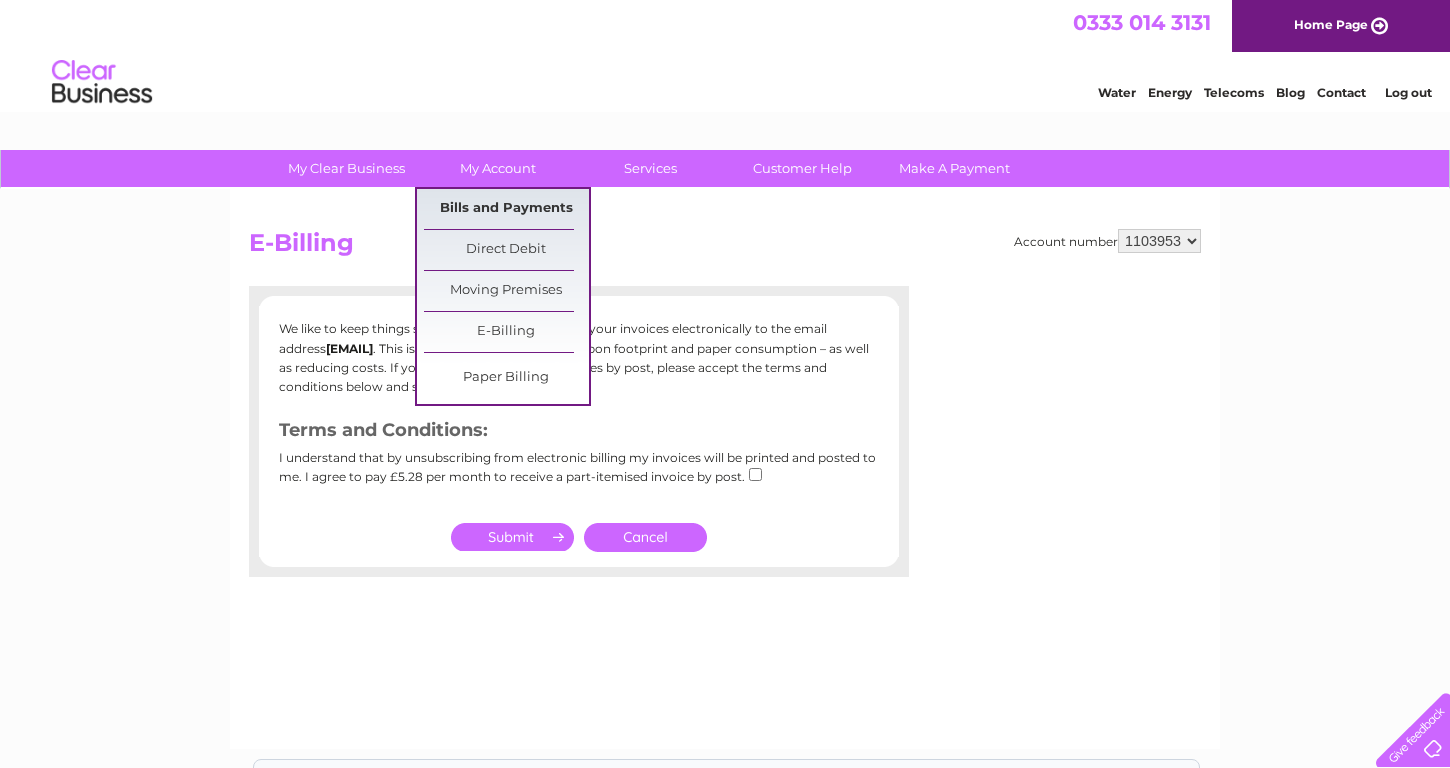 click on "Bills and Payments" at bounding box center [506, 209] 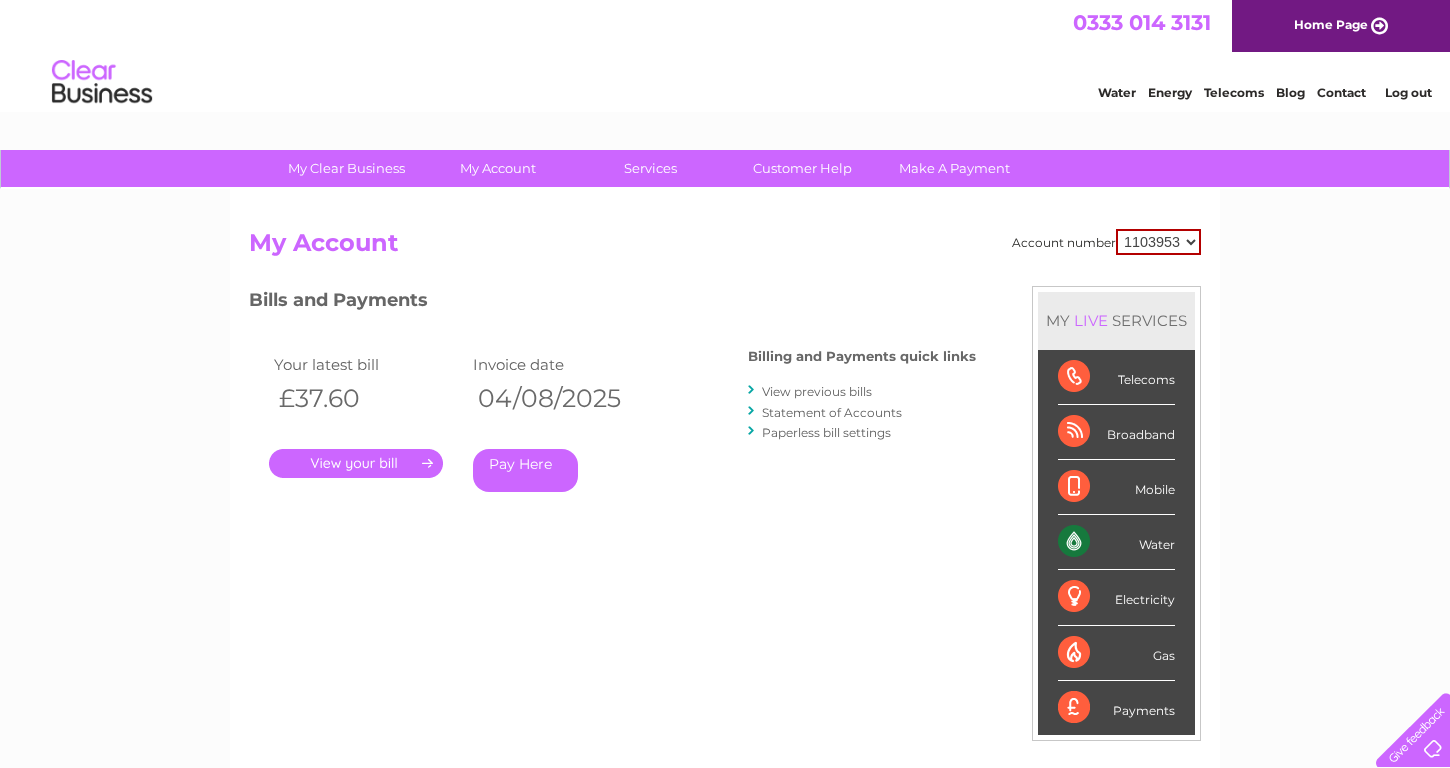 scroll, scrollTop: 0, scrollLeft: 0, axis: both 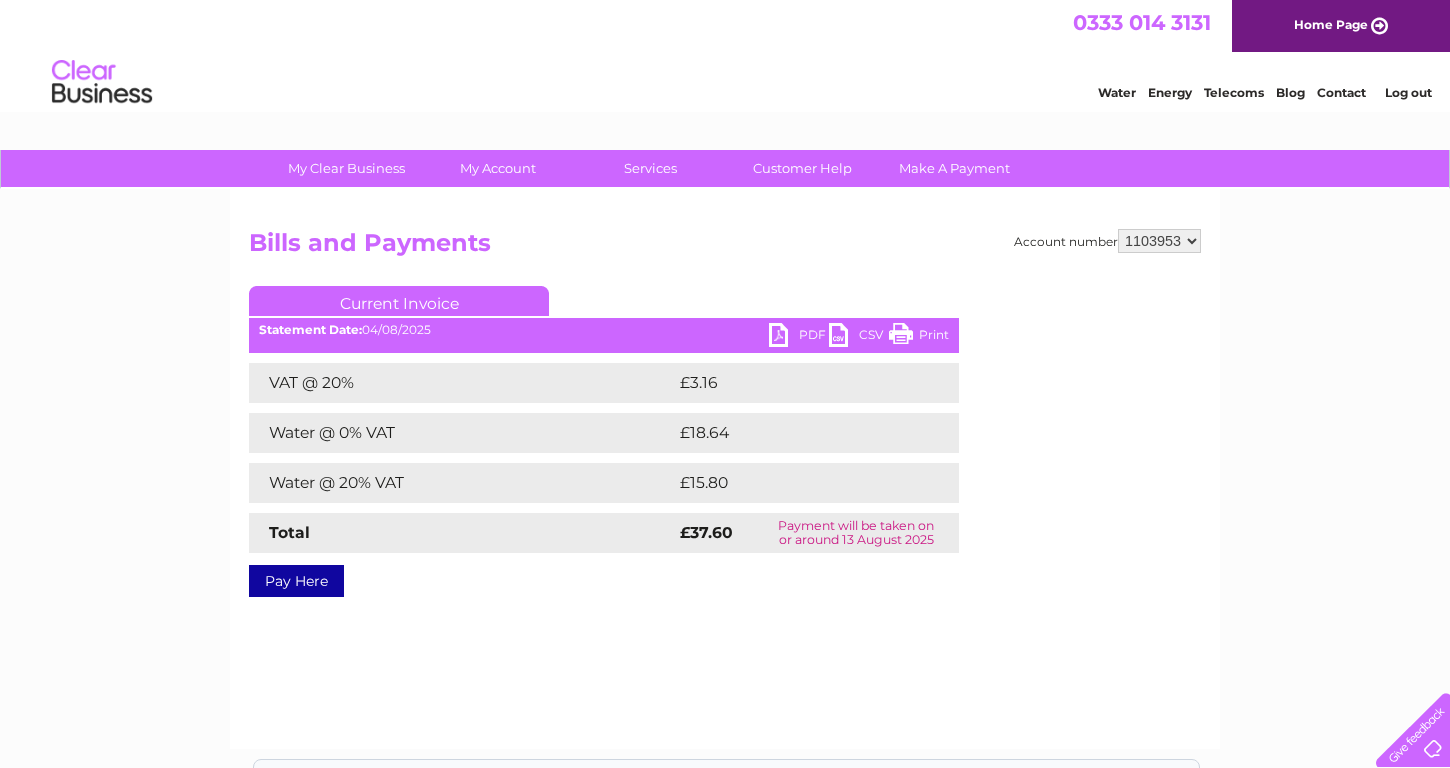 click on "PDF" at bounding box center (799, 337) 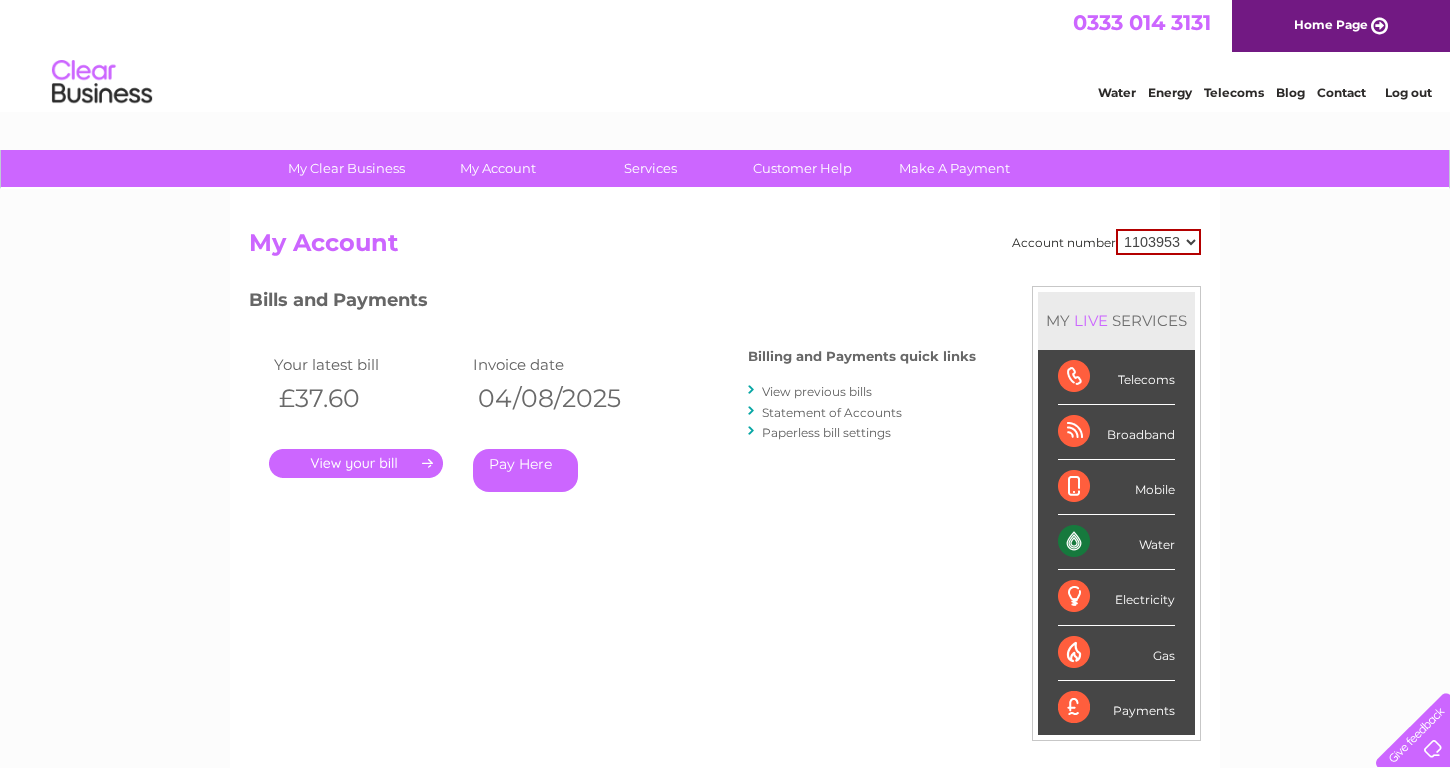 scroll, scrollTop: 0, scrollLeft: 0, axis: both 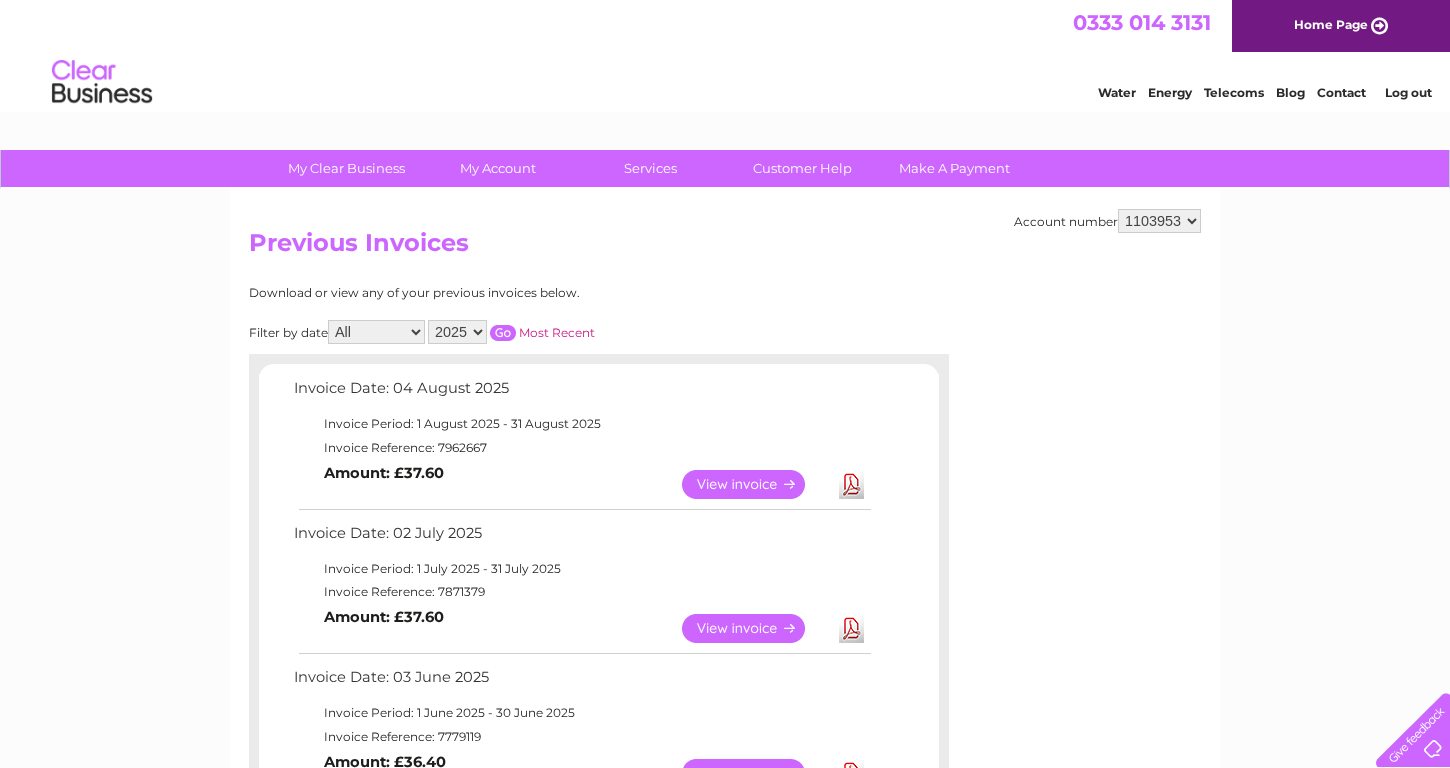 click on "View" at bounding box center (755, 628) 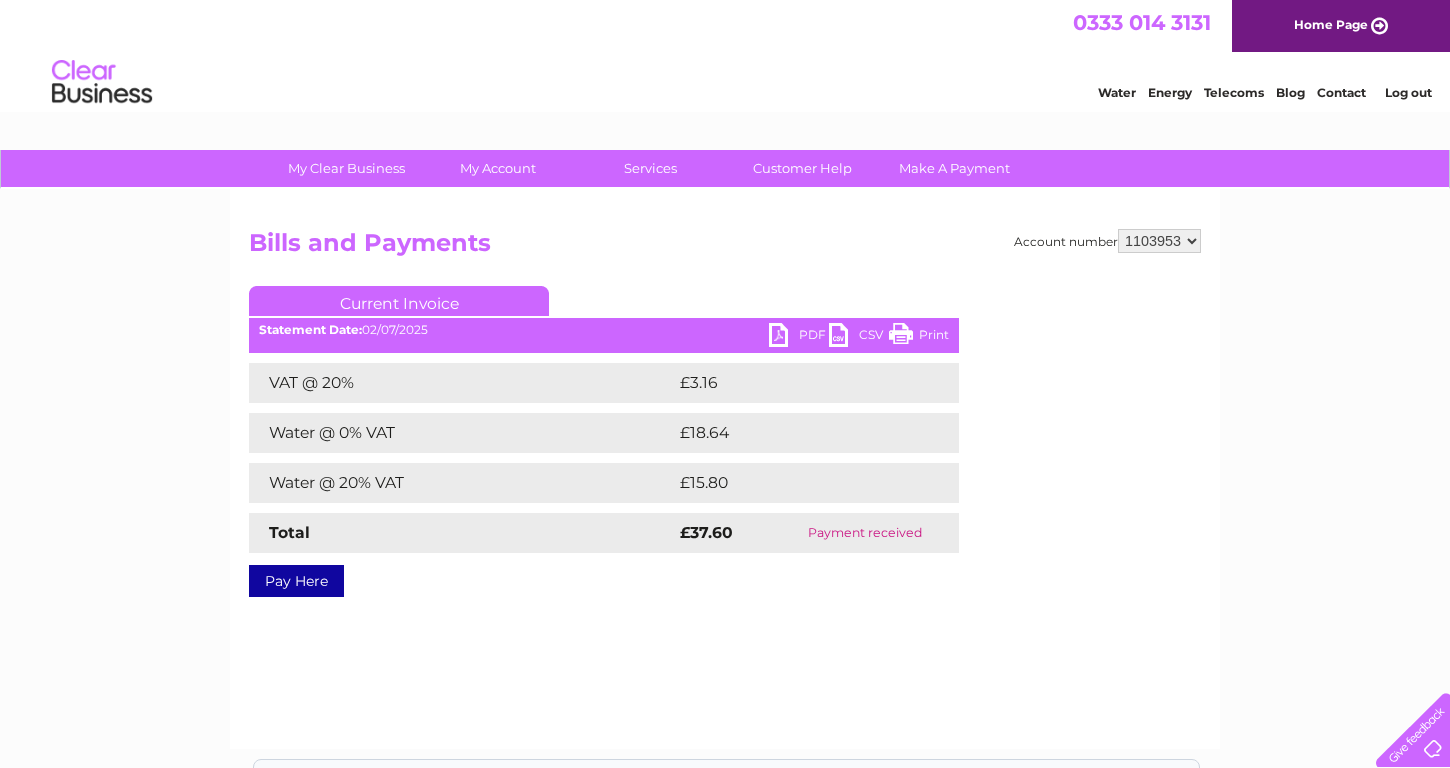 scroll, scrollTop: 0, scrollLeft: 0, axis: both 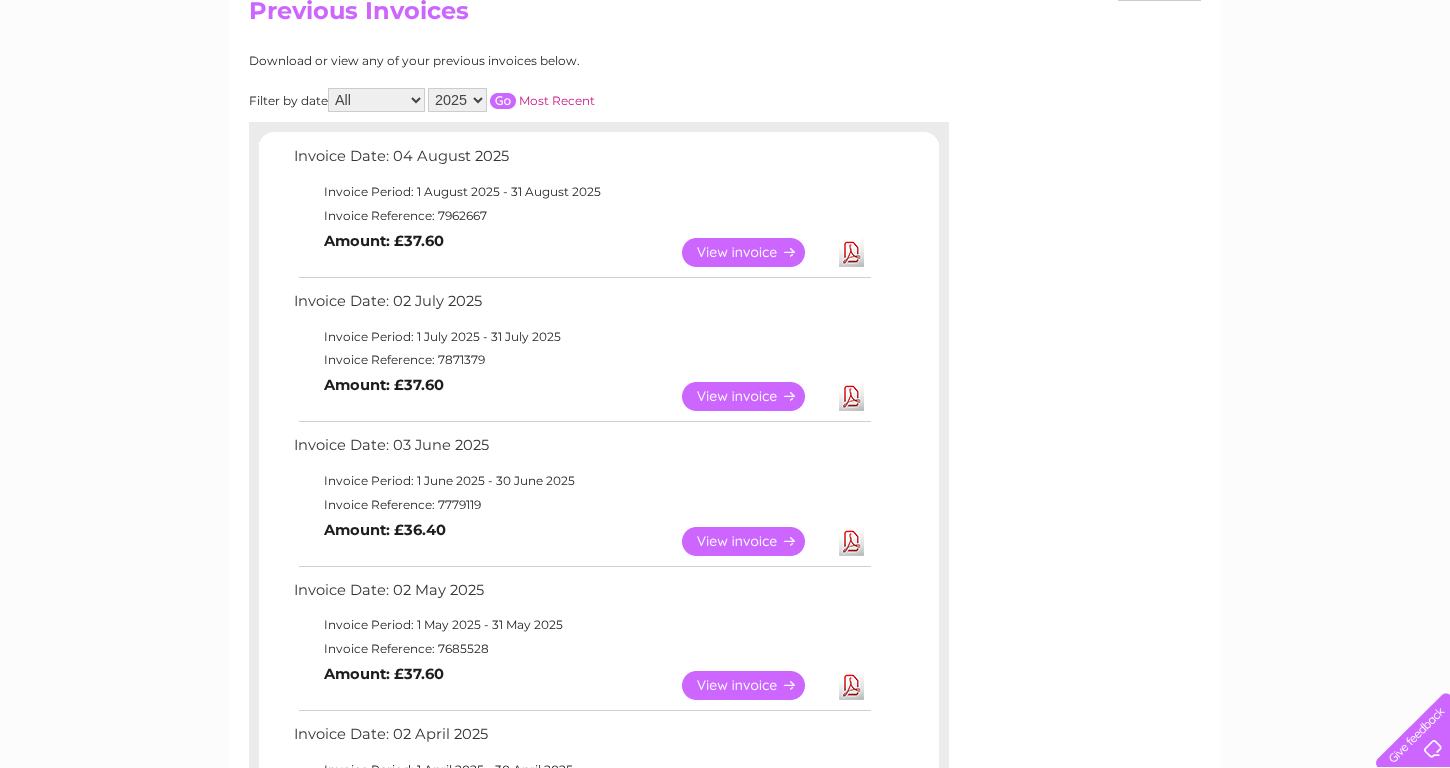 click on "View" at bounding box center (755, 541) 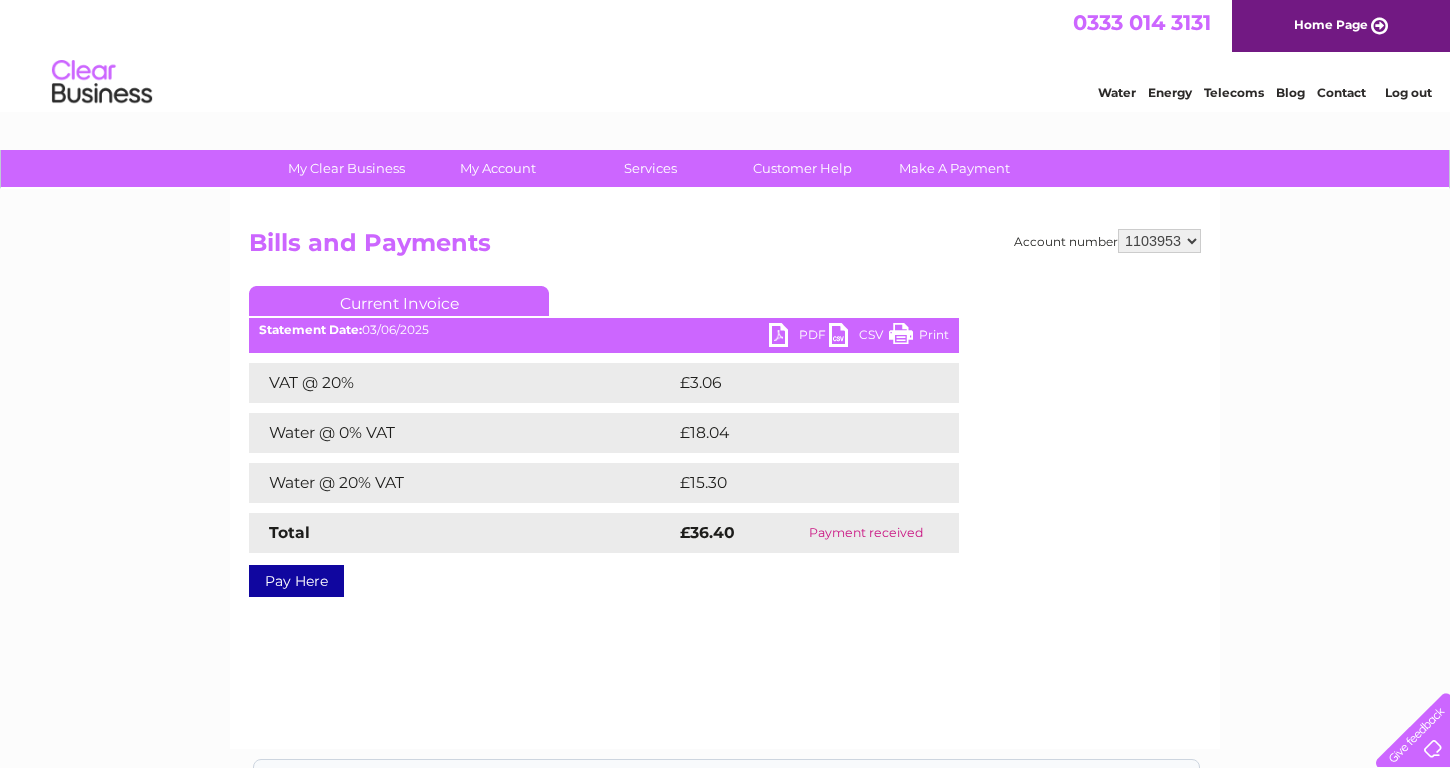 scroll, scrollTop: 0, scrollLeft: 0, axis: both 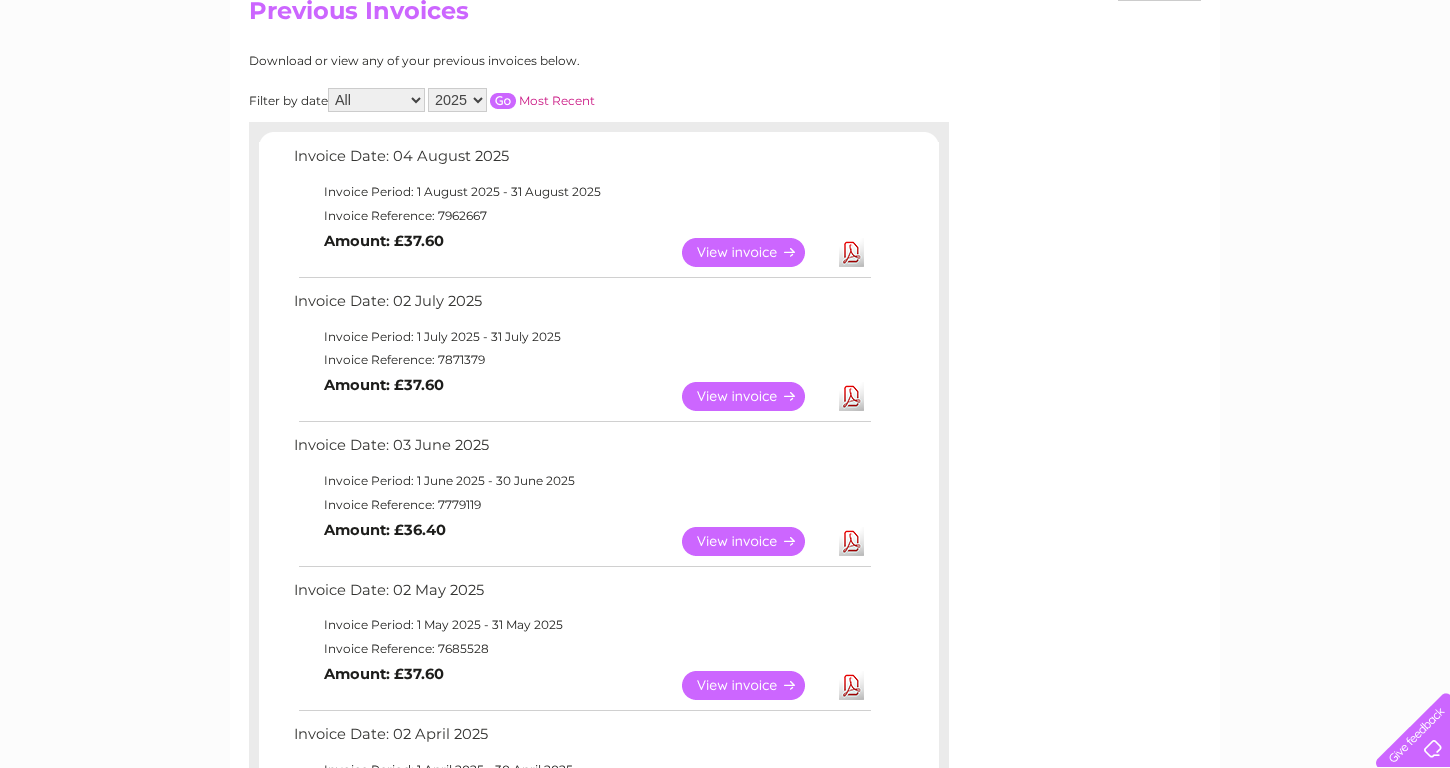 click on "Download" at bounding box center [851, 685] 